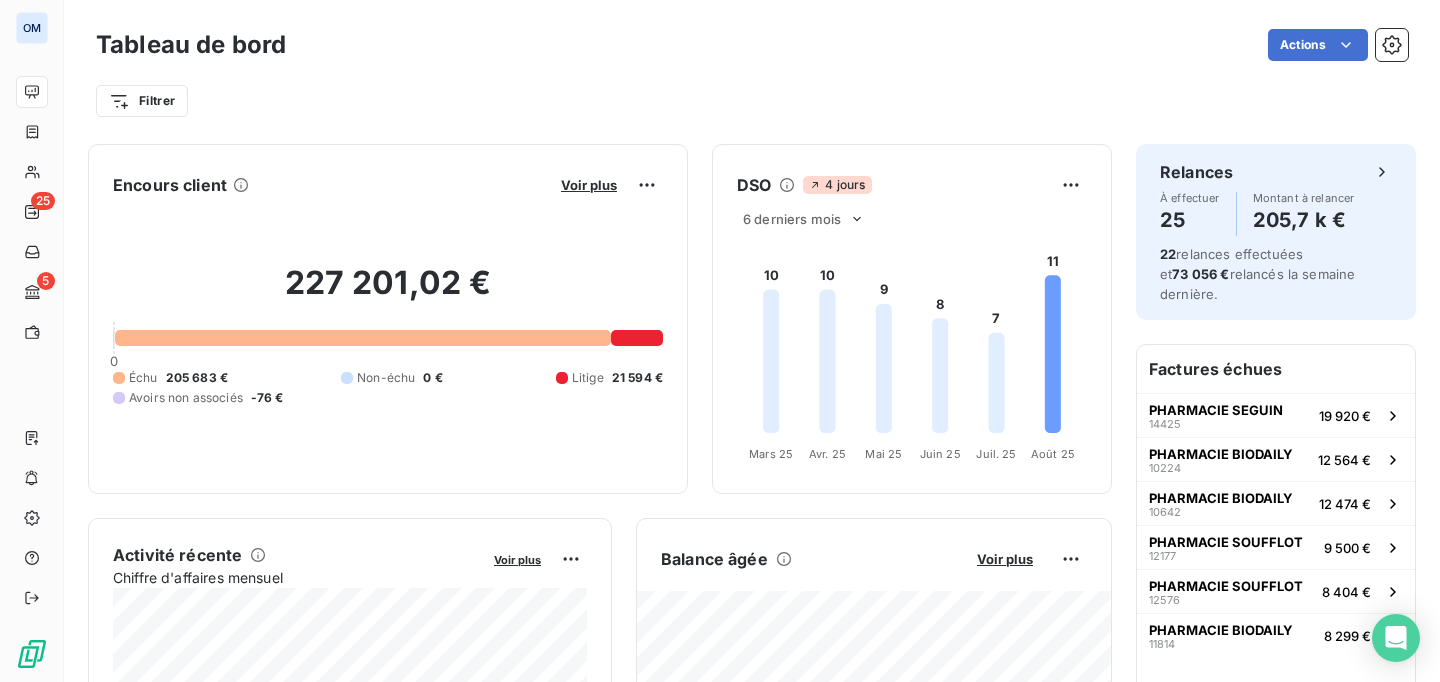 scroll, scrollTop: 0, scrollLeft: 0, axis: both 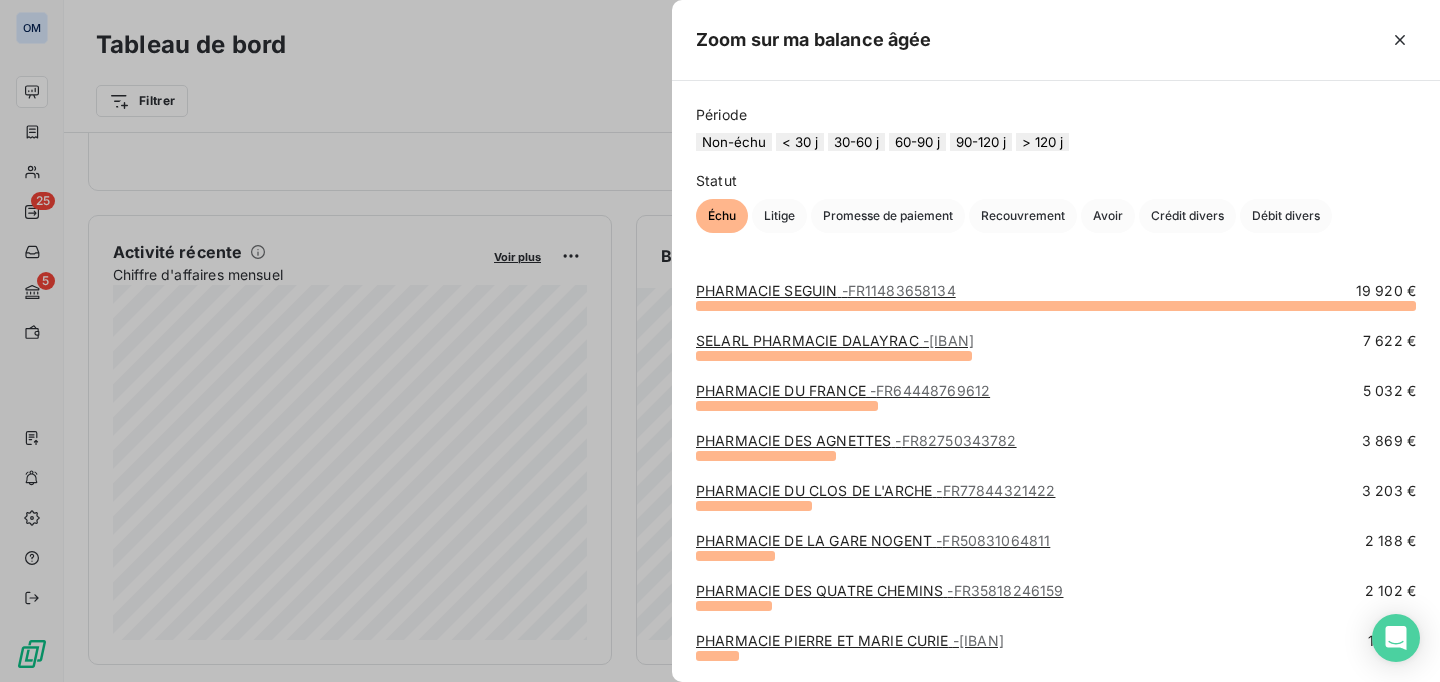 click at bounding box center [720, 341] 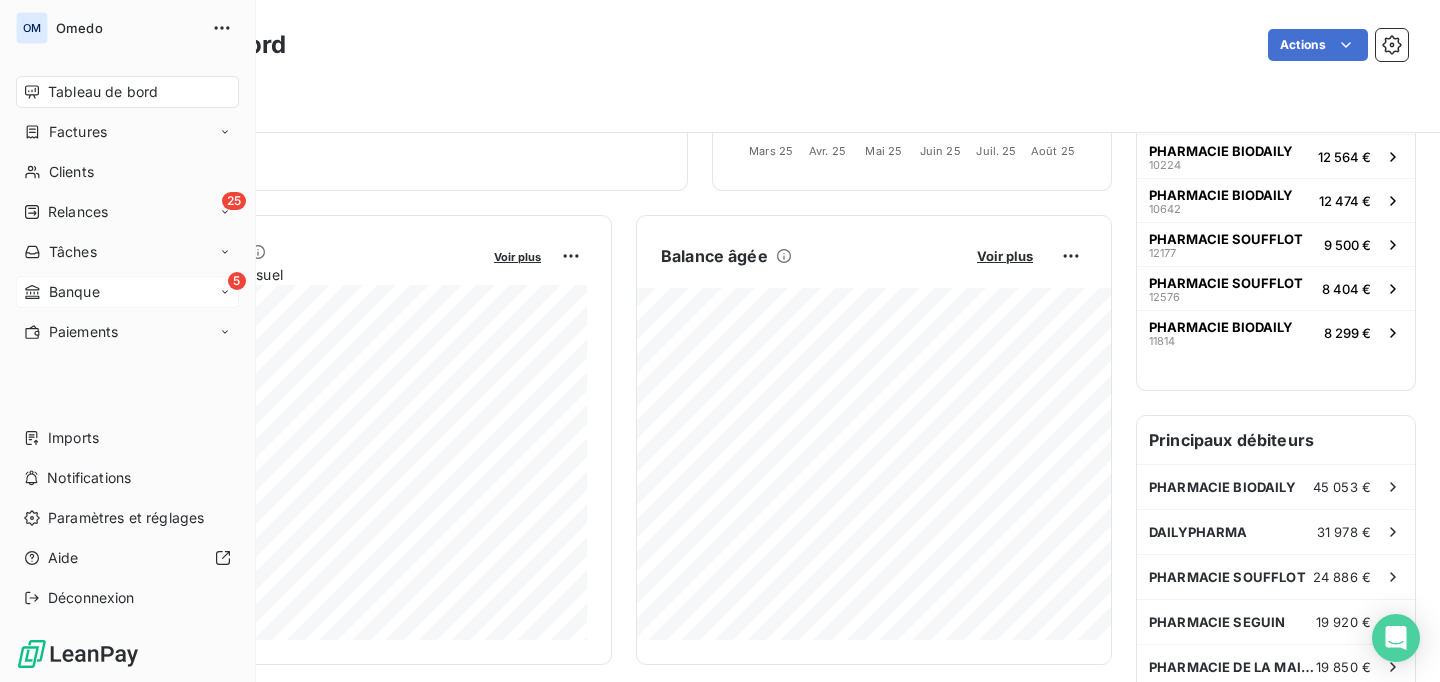 click on "Banque" at bounding box center [74, 292] 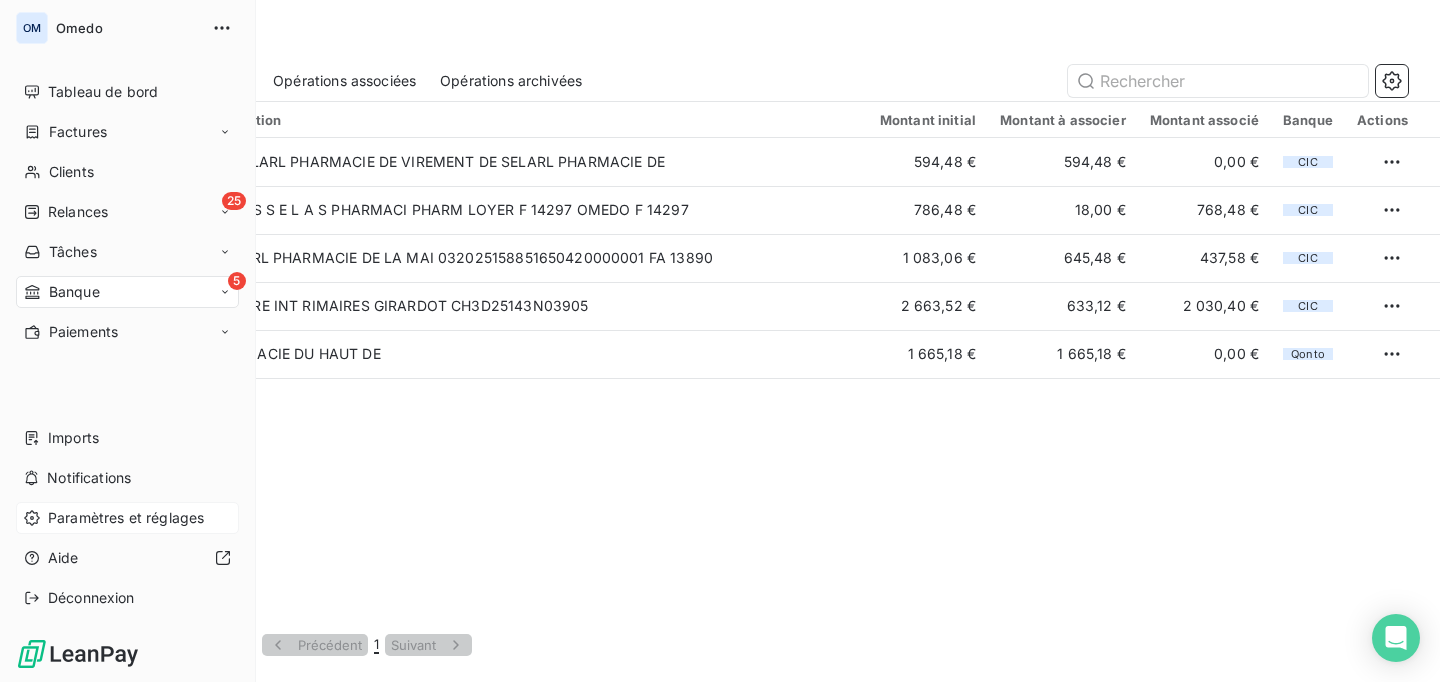 click on "Paramètres et réglages" at bounding box center [126, 518] 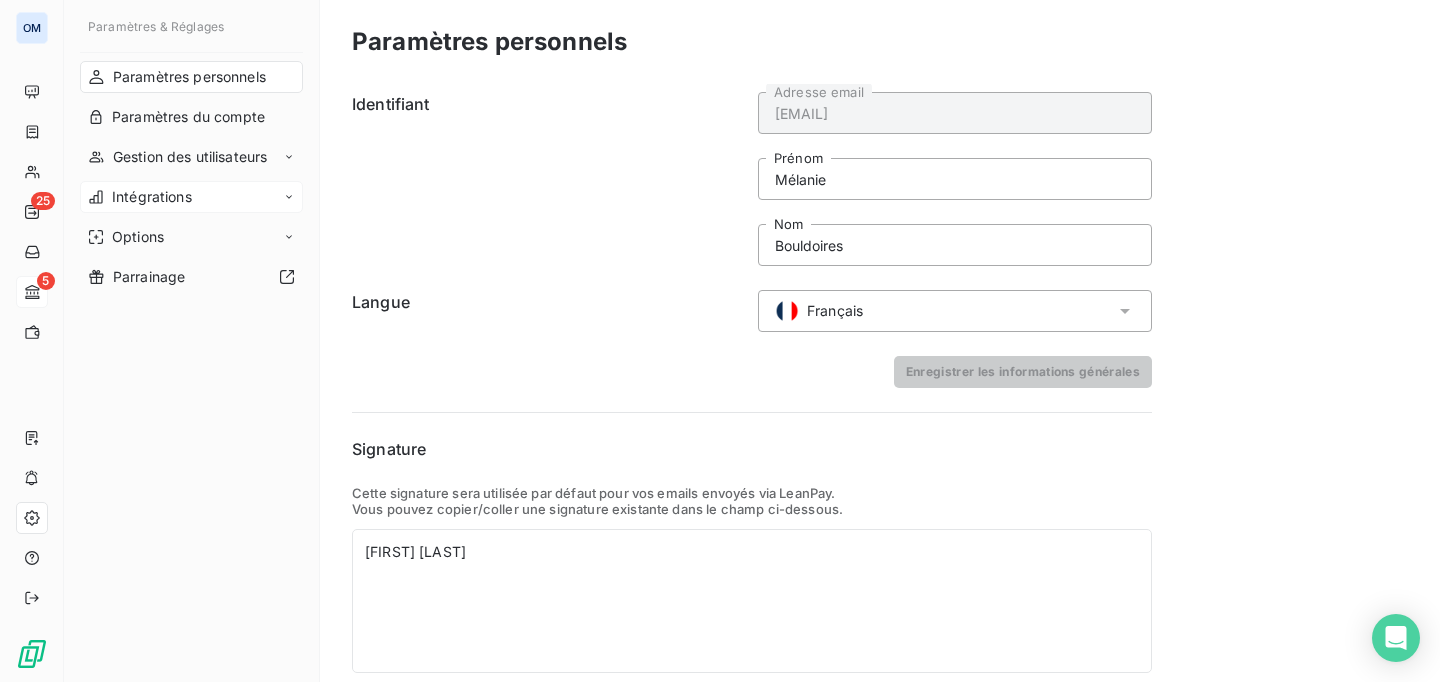 click 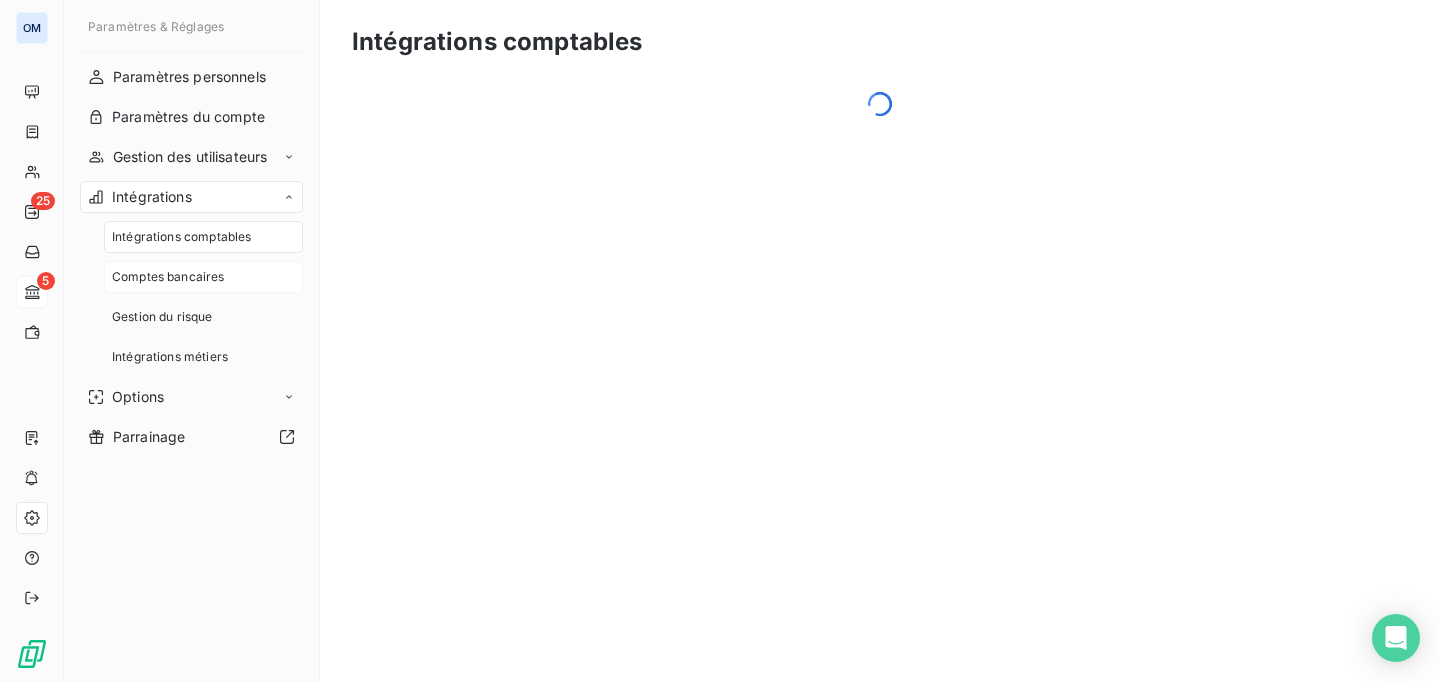 click on "Comptes bancaires" at bounding box center (168, 277) 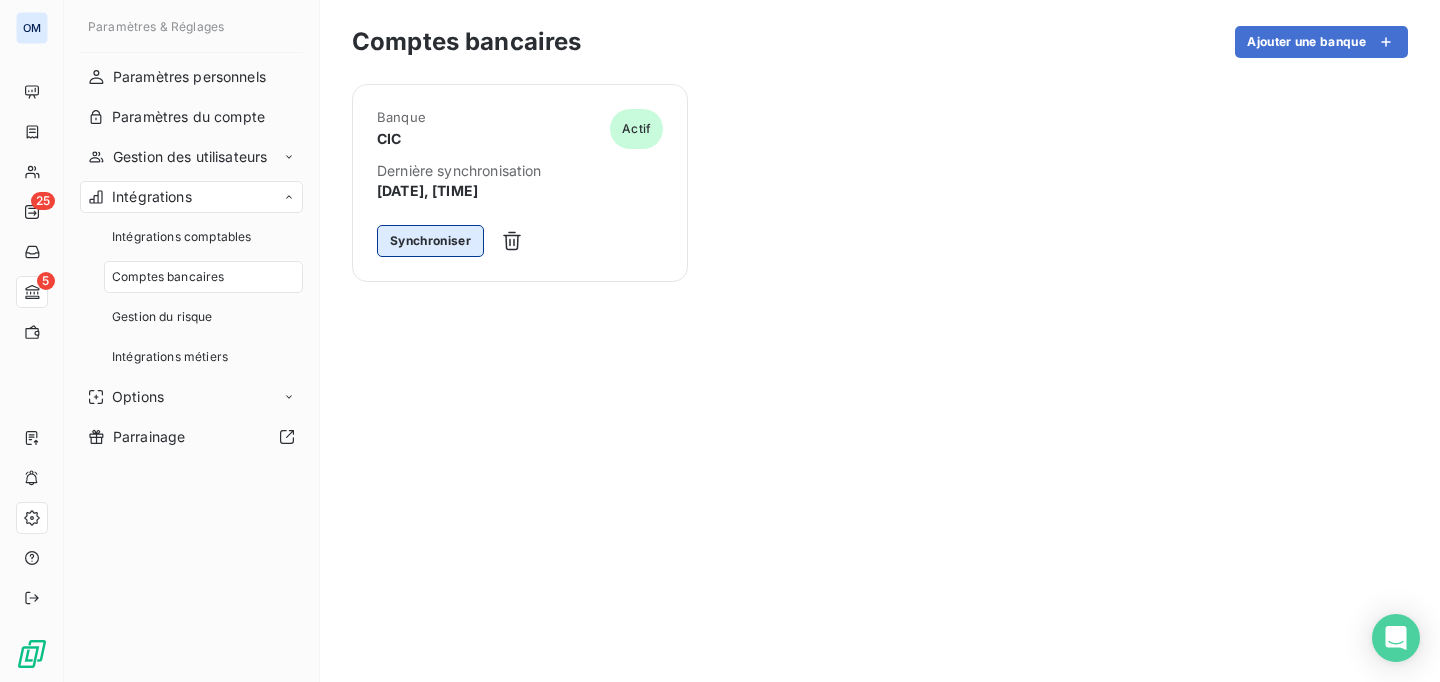 click on "Synchroniser" at bounding box center [430, 241] 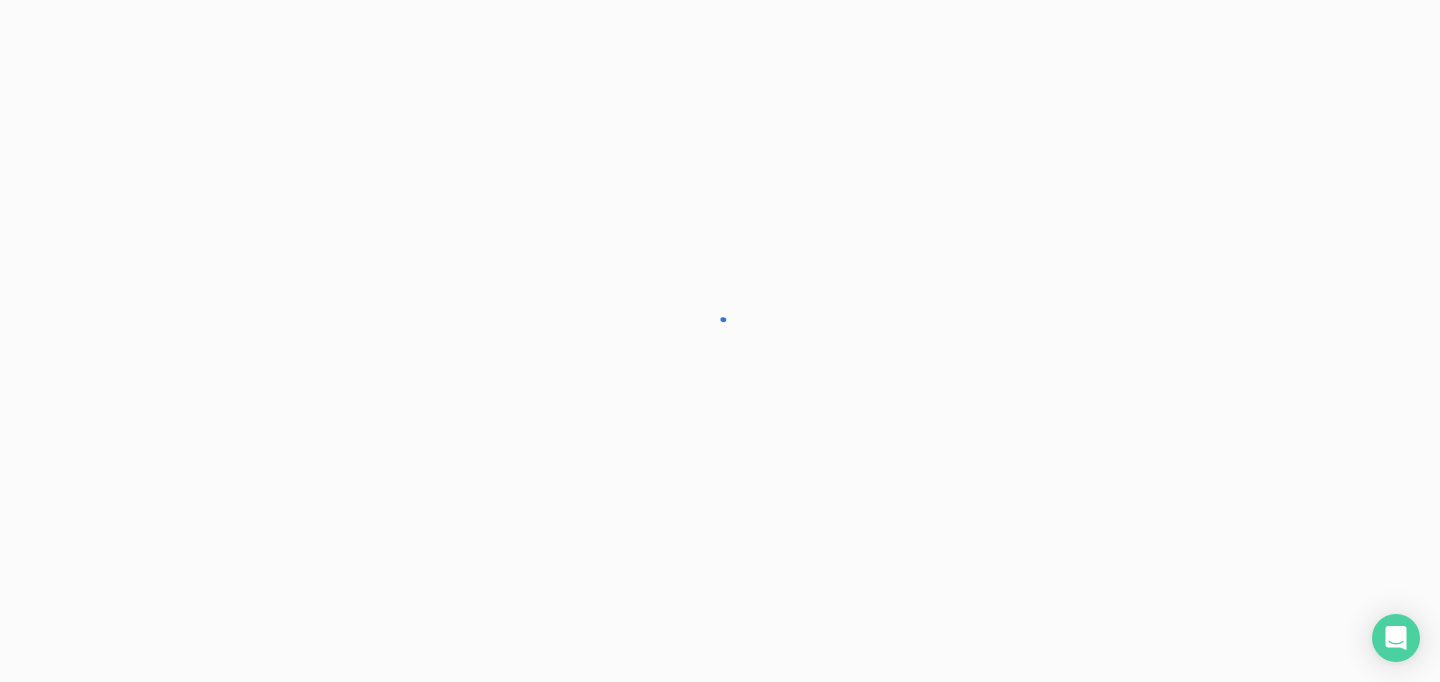 scroll, scrollTop: 0, scrollLeft: 0, axis: both 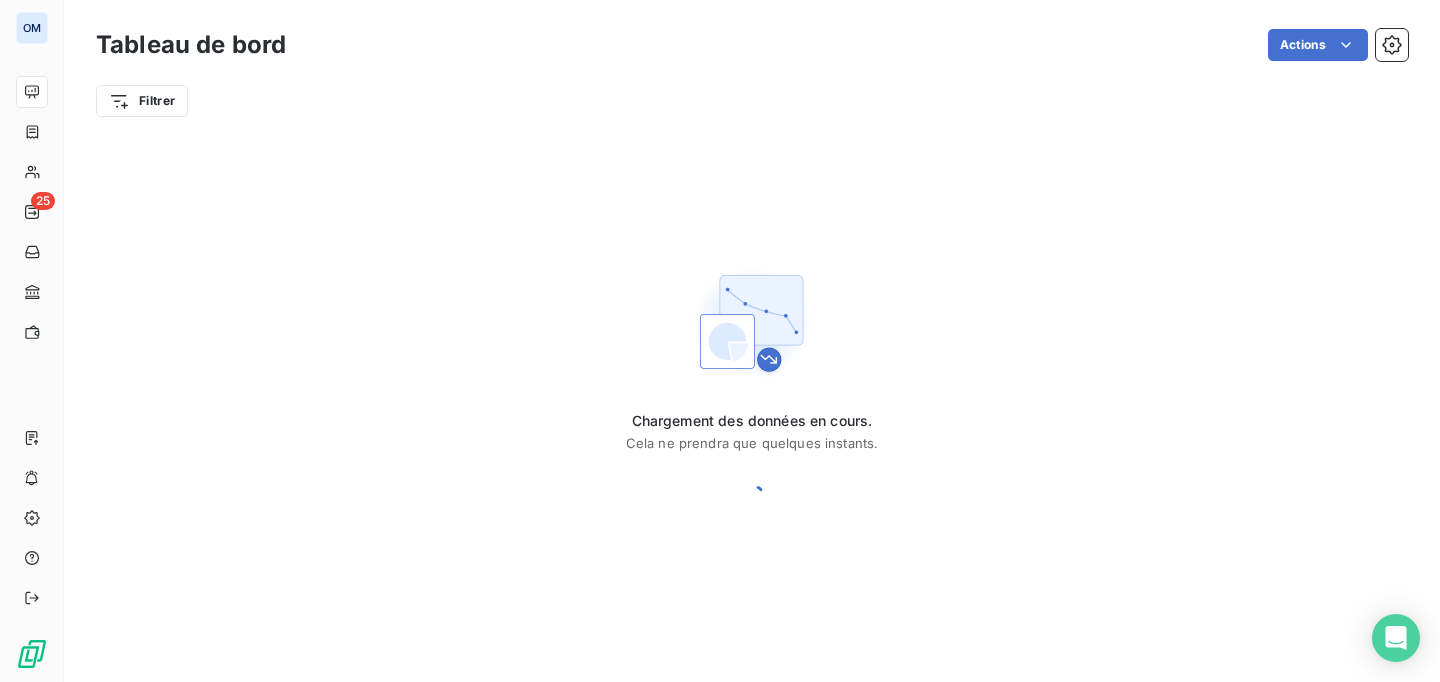 click on "Chargement des données en cours. Cela ne prendra que quelques instants." at bounding box center [752, 391] 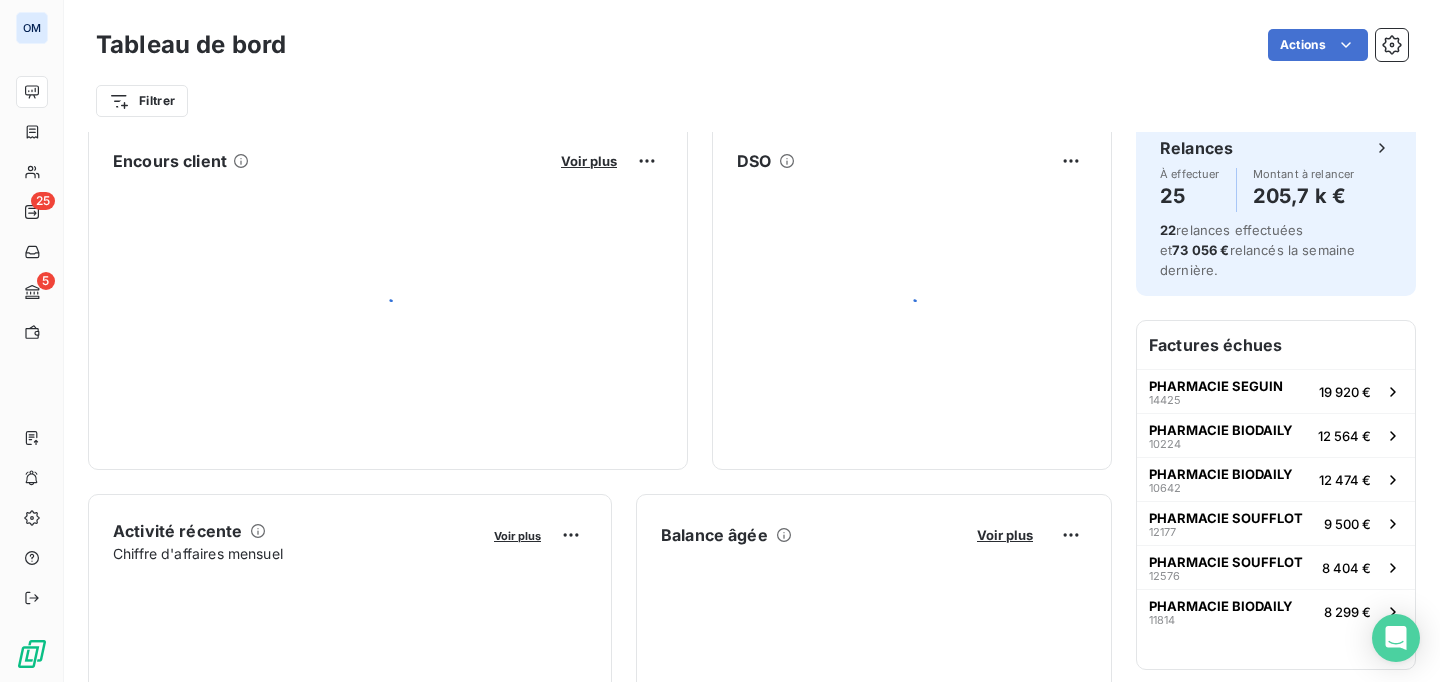 scroll, scrollTop: 0, scrollLeft: 0, axis: both 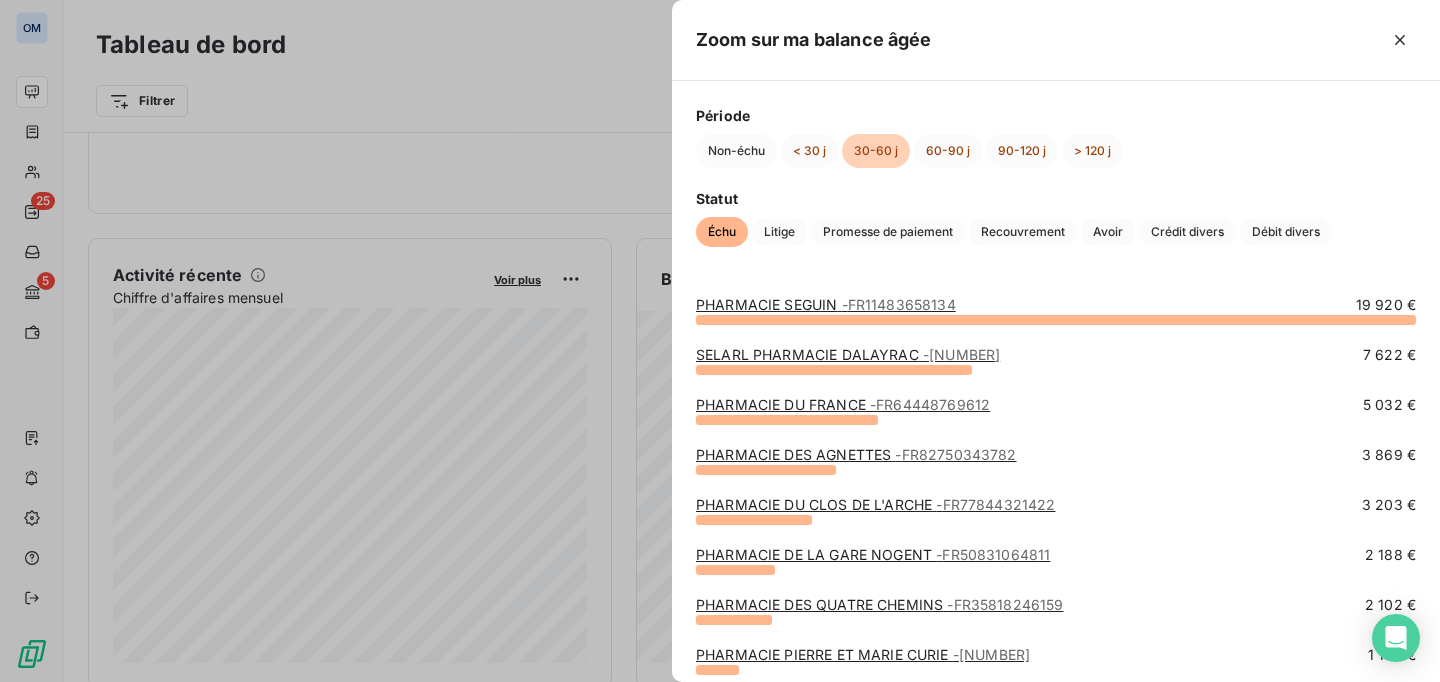 click at bounding box center (720, 341) 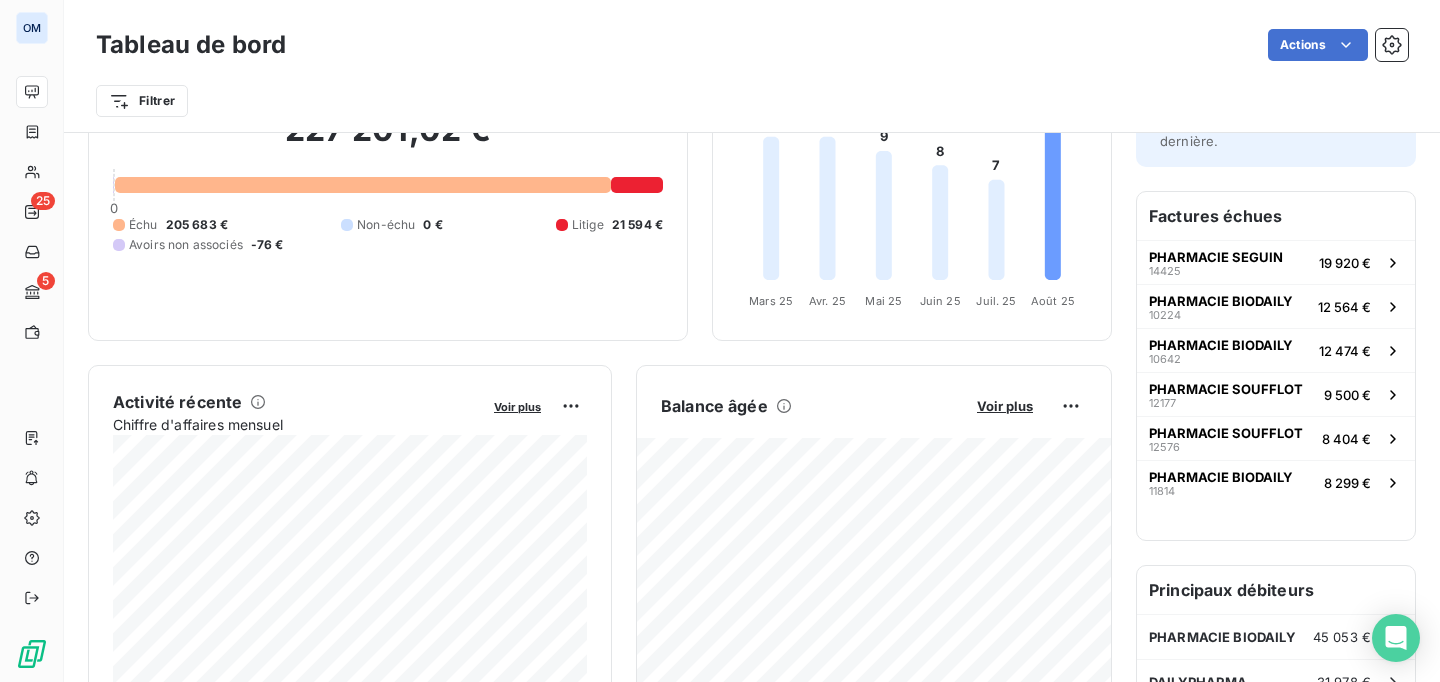 scroll, scrollTop: 0, scrollLeft: 0, axis: both 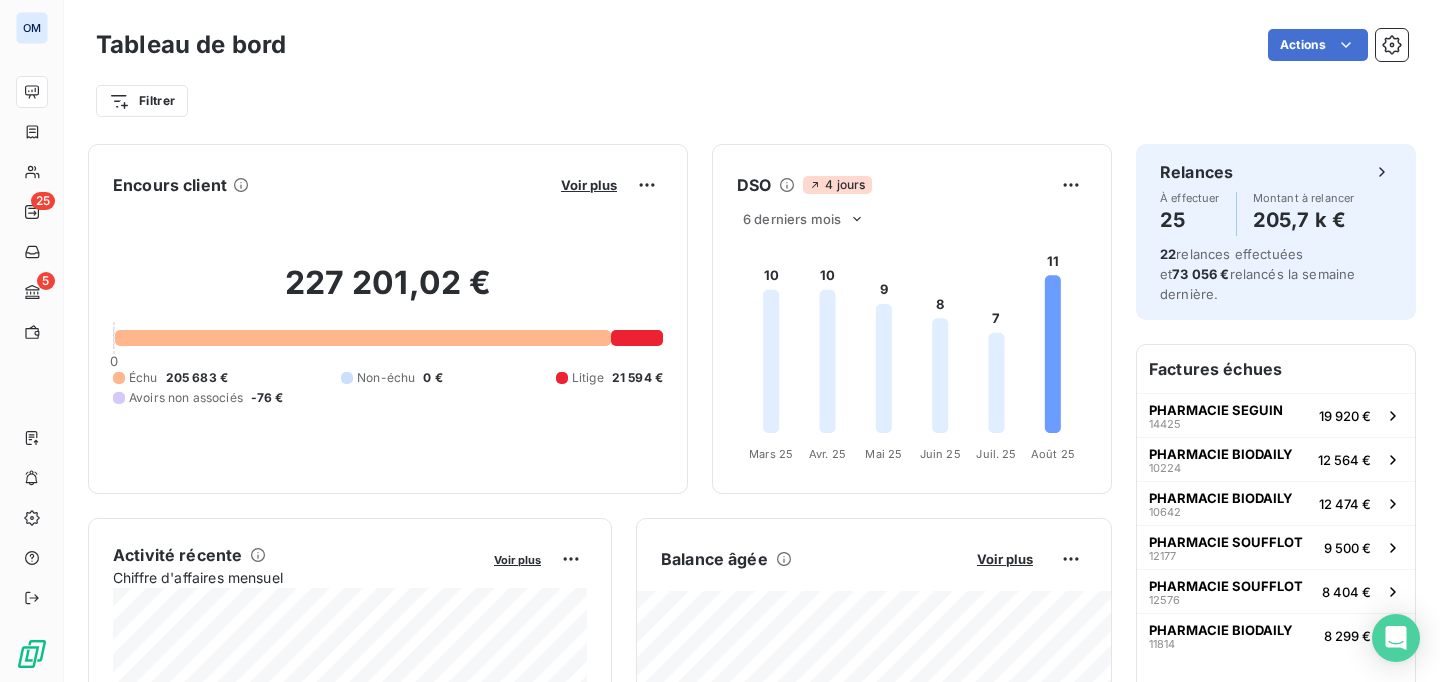 click on "Tableau de bord Actions Filtrer" at bounding box center (752, 66) 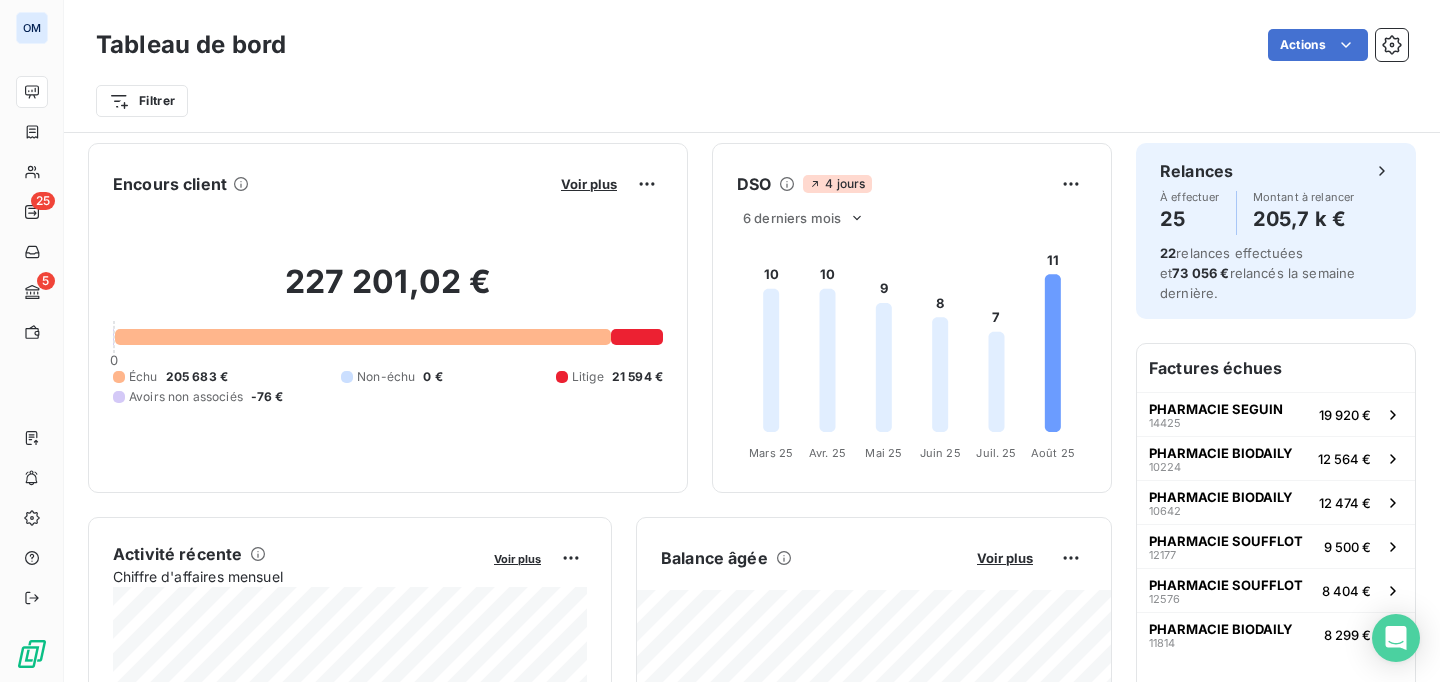 scroll, scrollTop: 0, scrollLeft: 0, axis: both 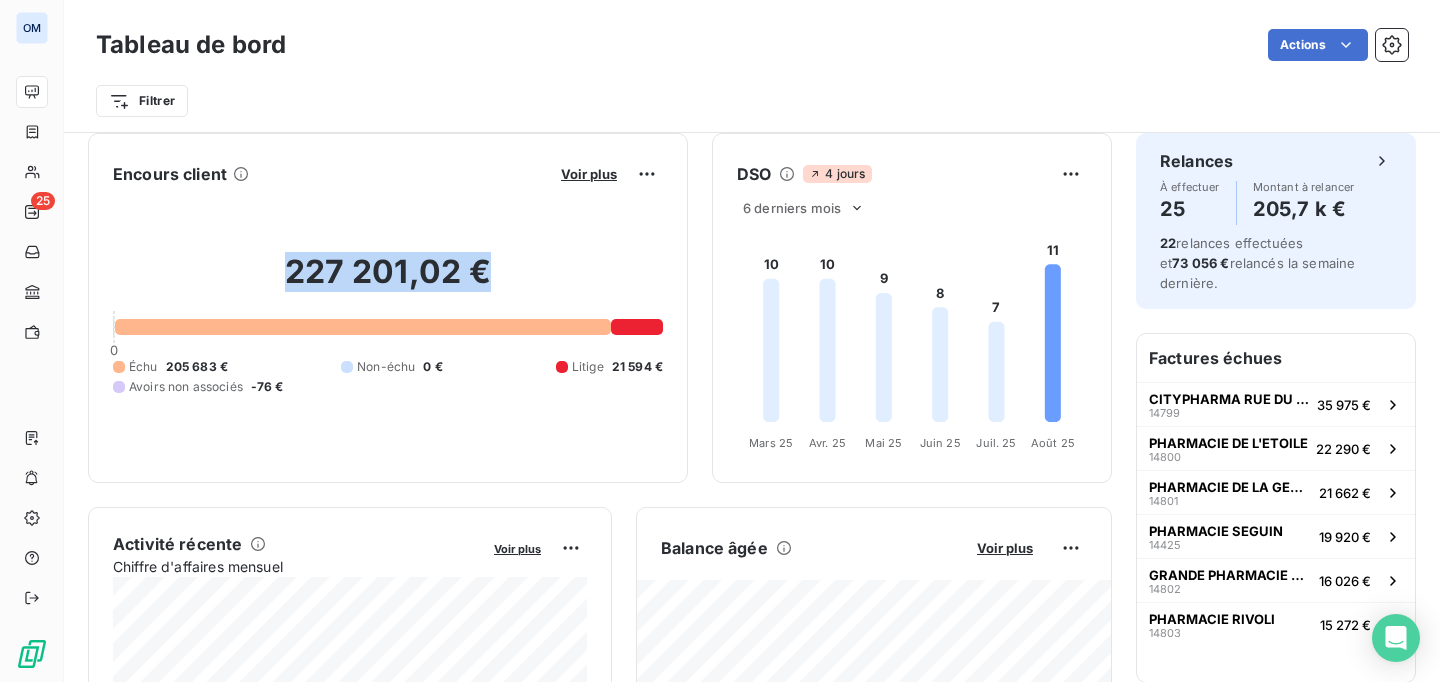 drag, startPoint x: 293, startPoint y: 269, endPoint x: 519, endPoint y: 285, distance: 226.56566 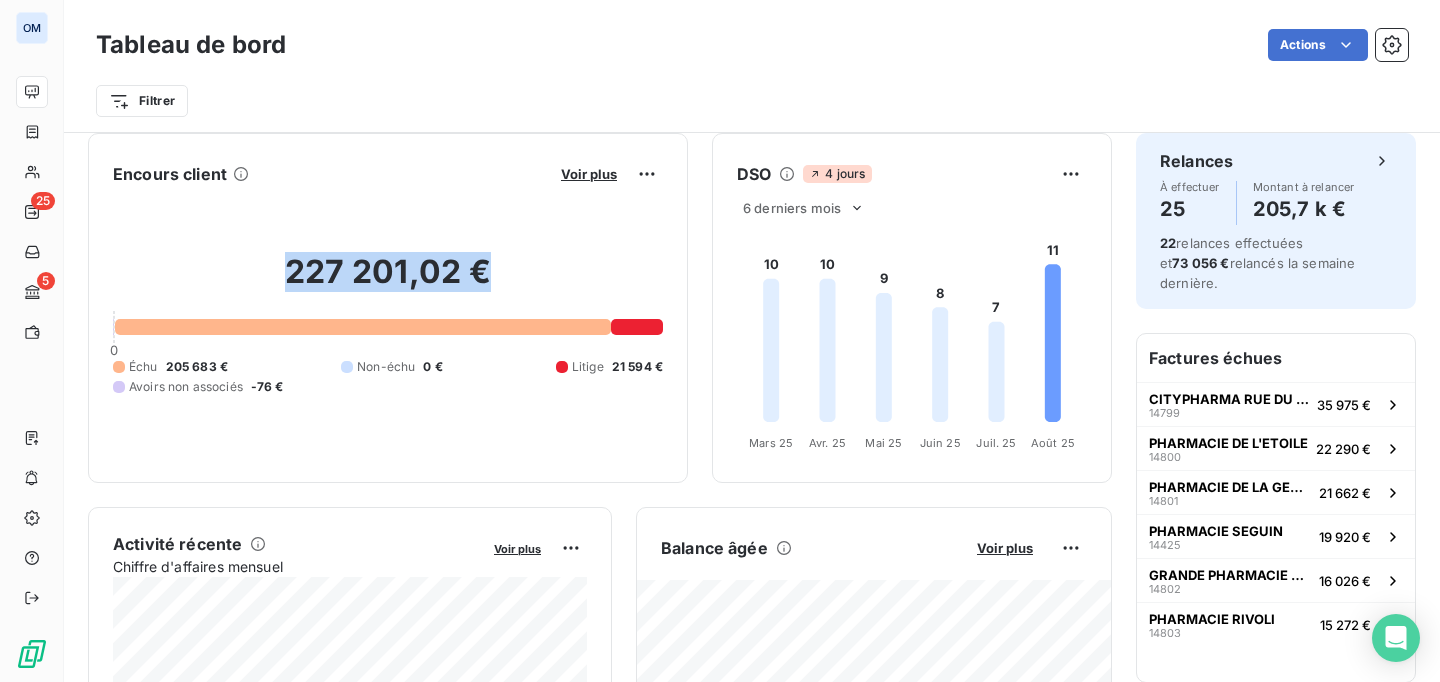 click on "227 201,02 €" at bounding box center [388, 282] 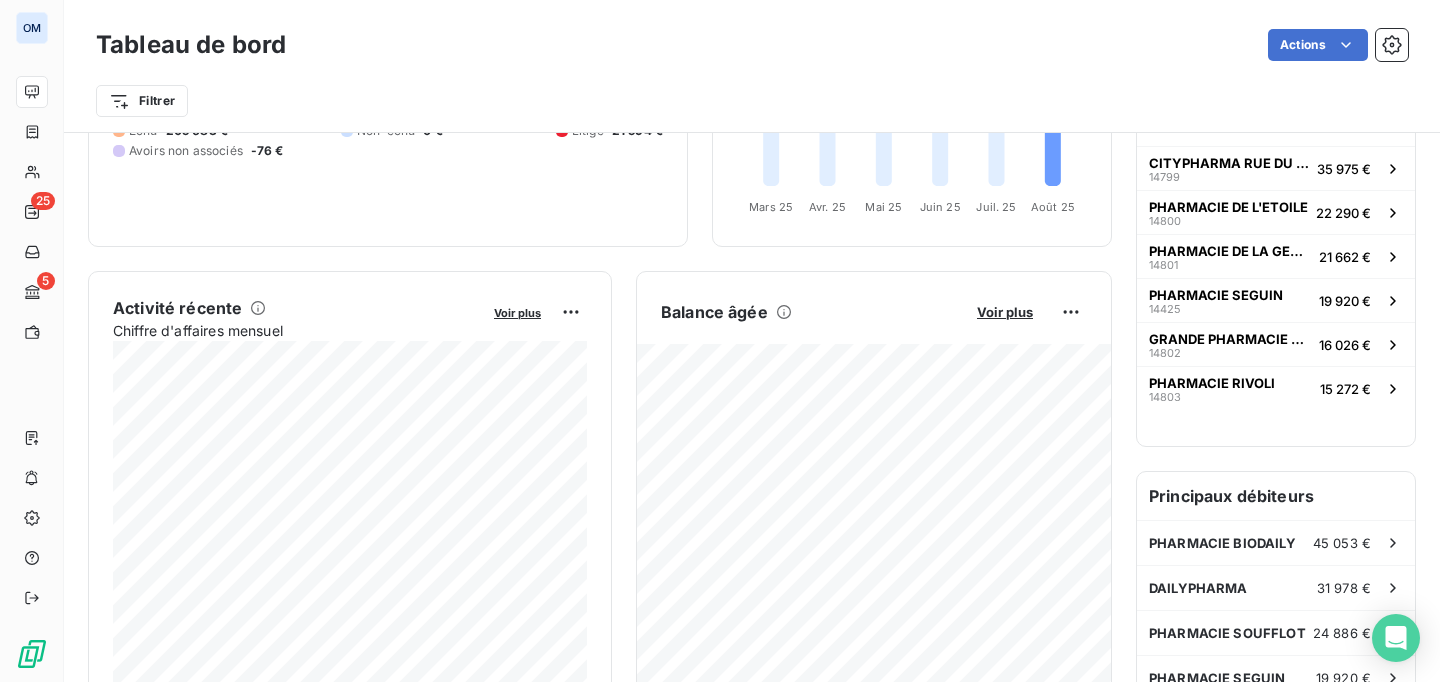 scroll, scrollTop: 252, scrollLeft: 0, axis: vertical 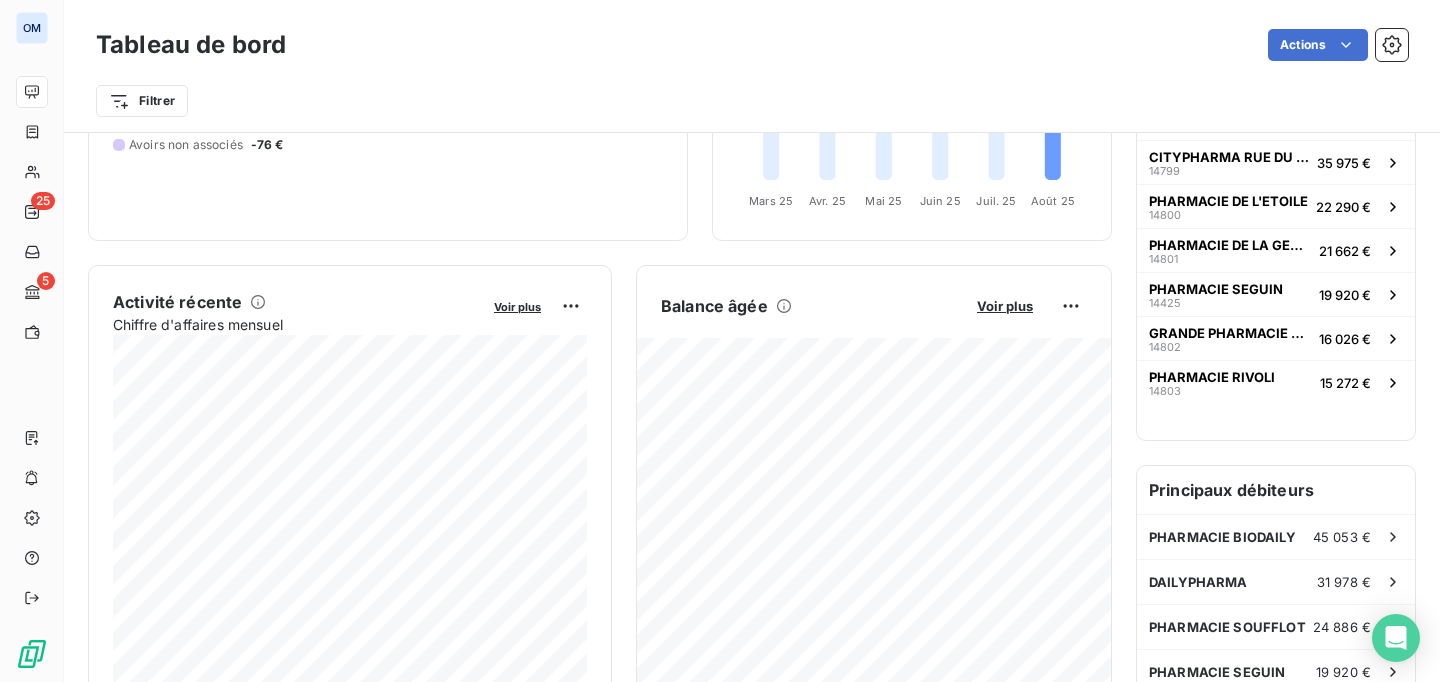 click on "Activité récente Chiffre d'affaires mensuel Voir plus Balance âgée Voir plus" at bounding box center [600, 490] 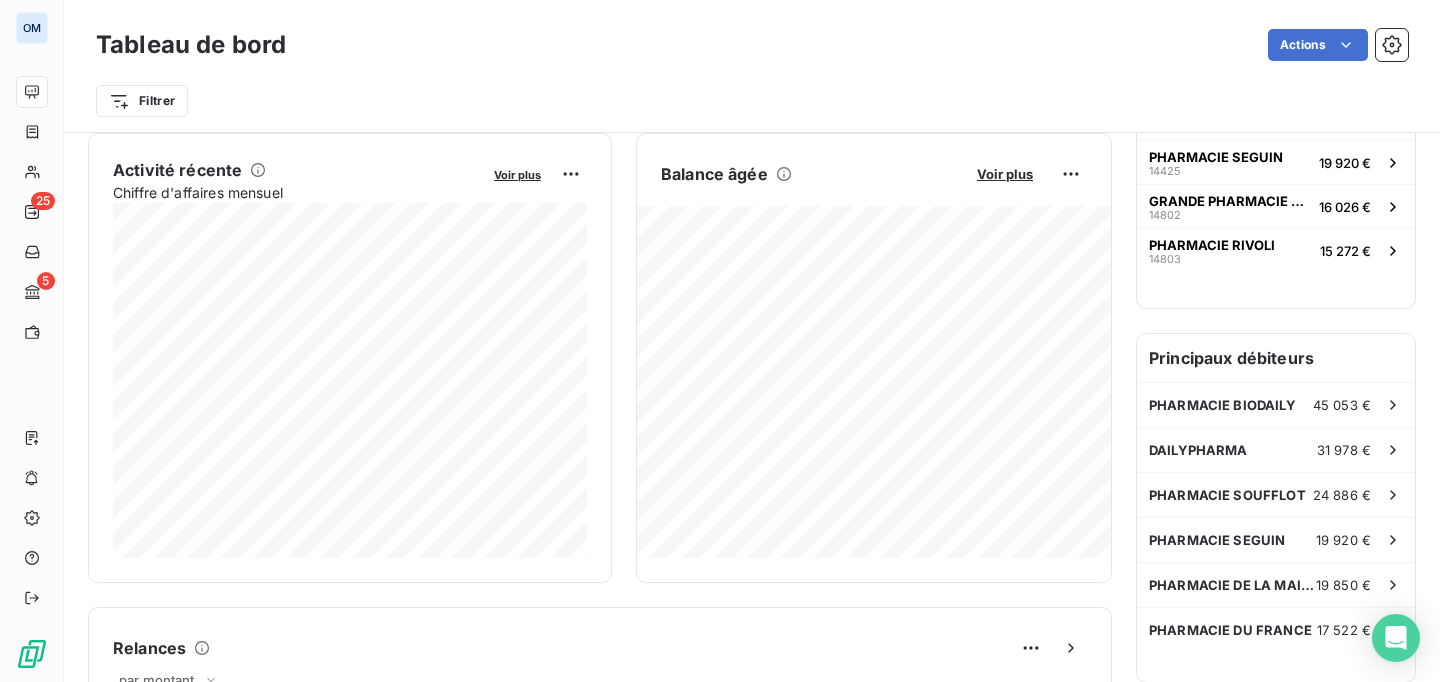 scroll, scrollTop: 0, scrollLeft: 0, axis: both 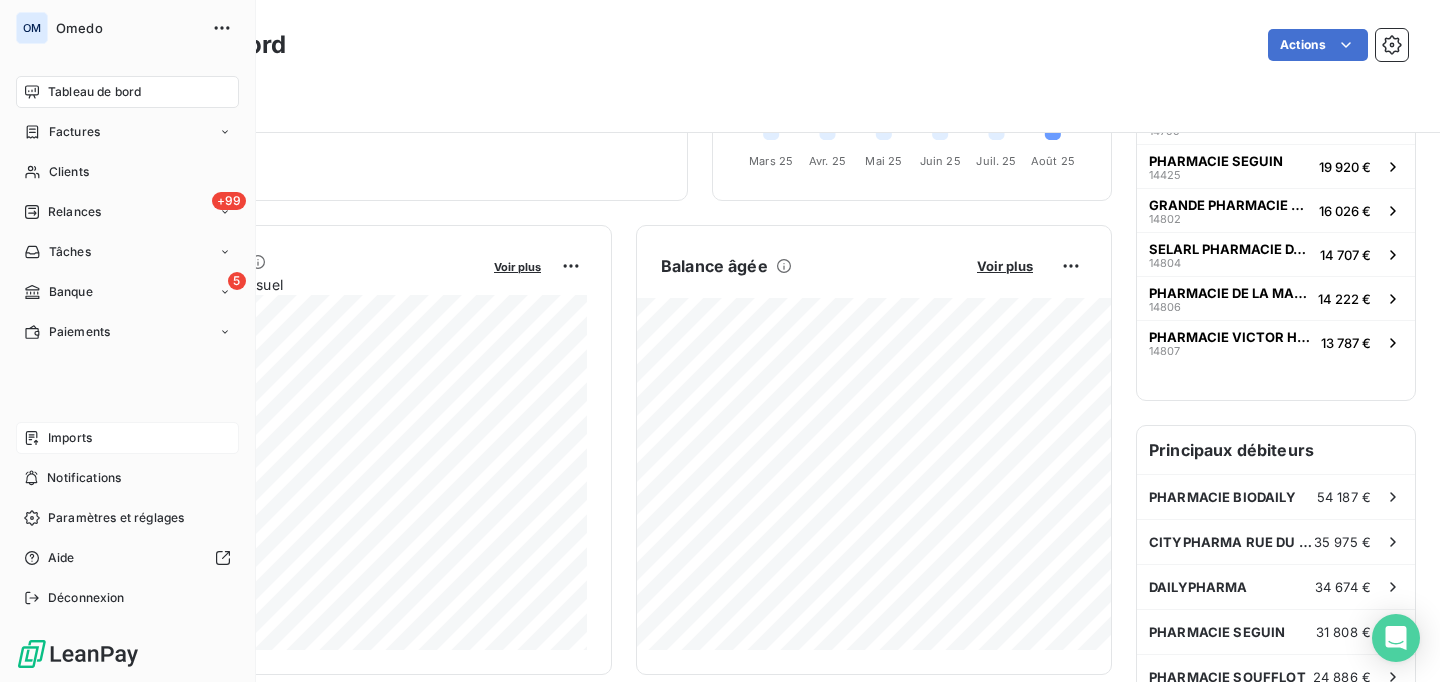 click on "Imports" at bounding box center (127, 438) 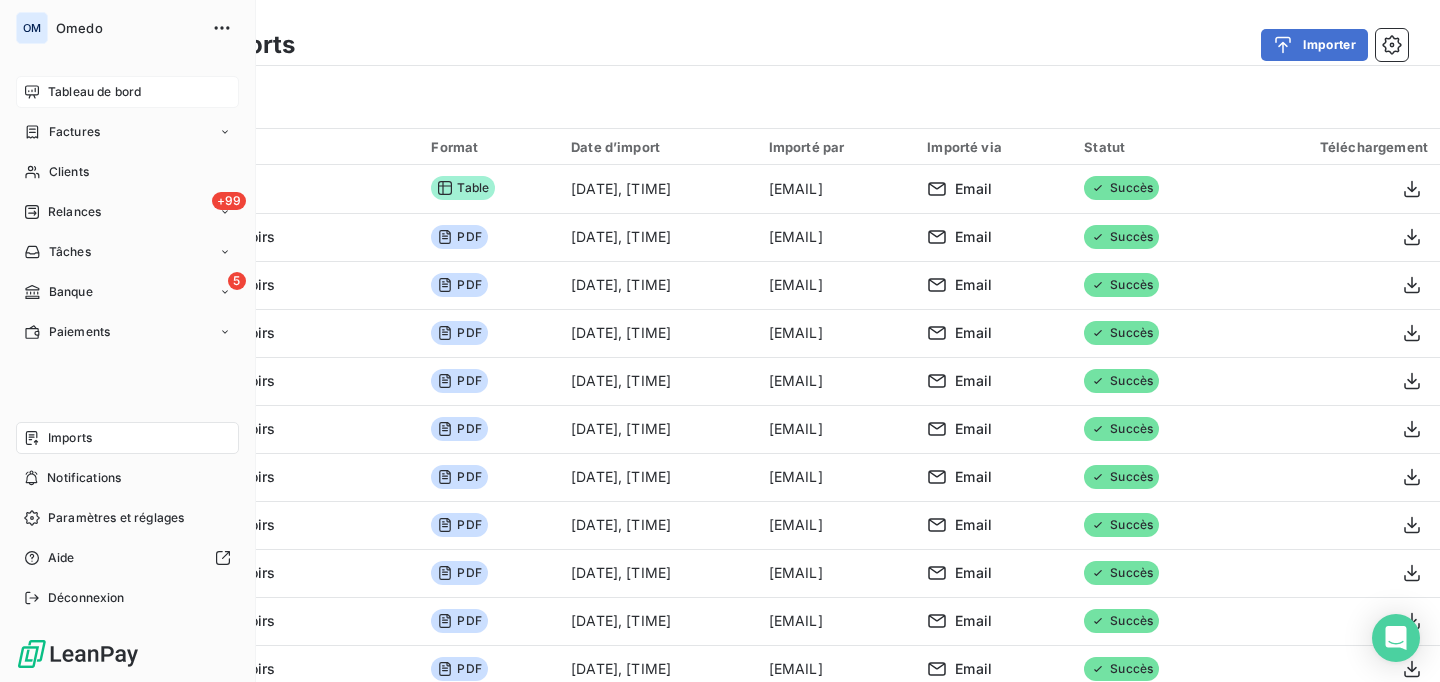 click on "Tableau de bord" at bounding box center (127, 92) 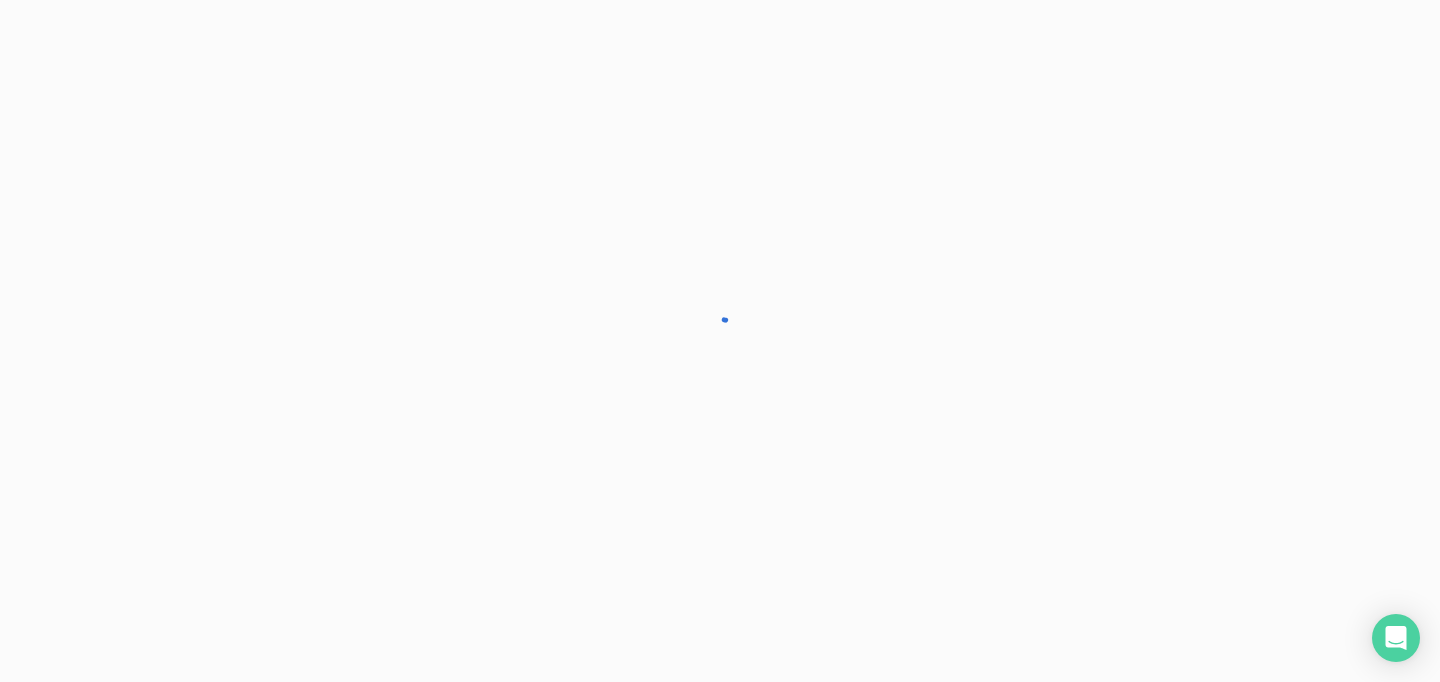 scroll, scrollTop: 0, scrollLeft: 0, axis: both 